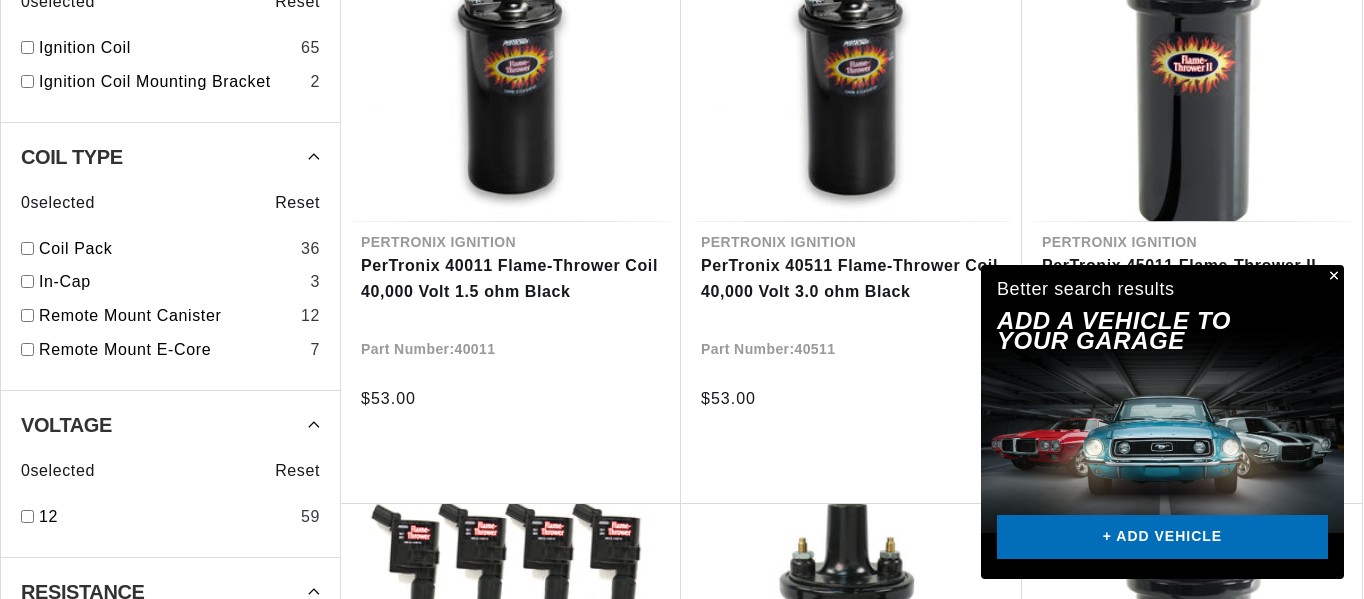 scroll, scrollTop: 845, scrollLeft: 0, axis: vertical 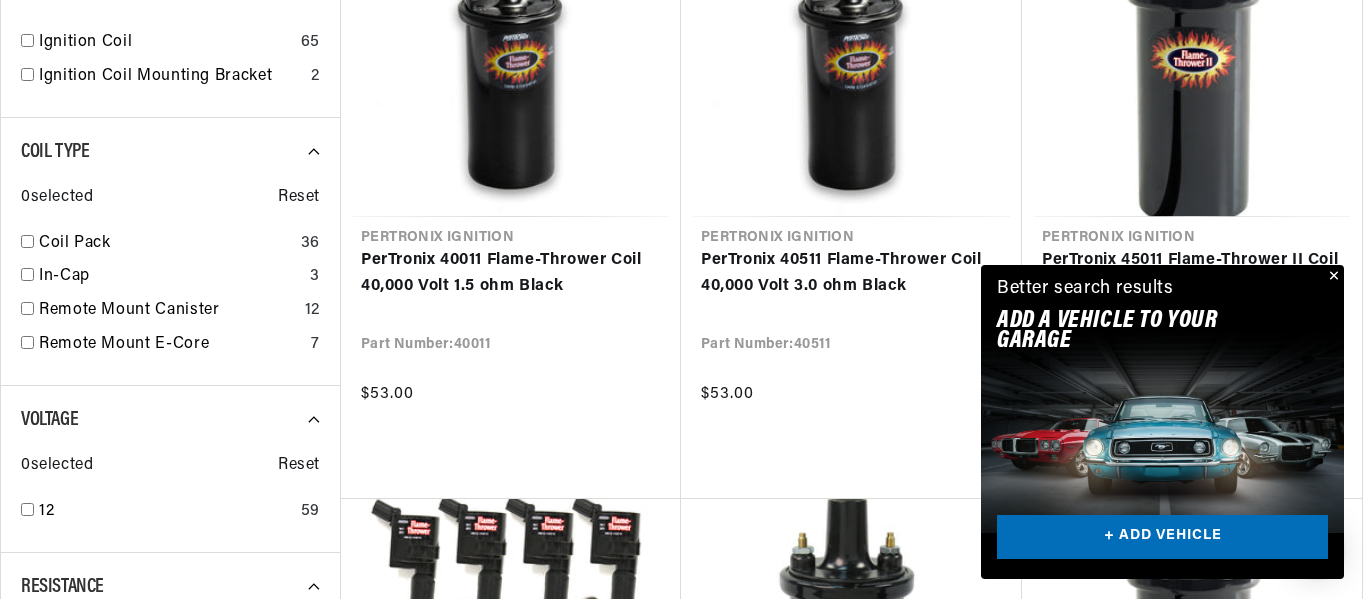 click at bounding box center (1332, 277) 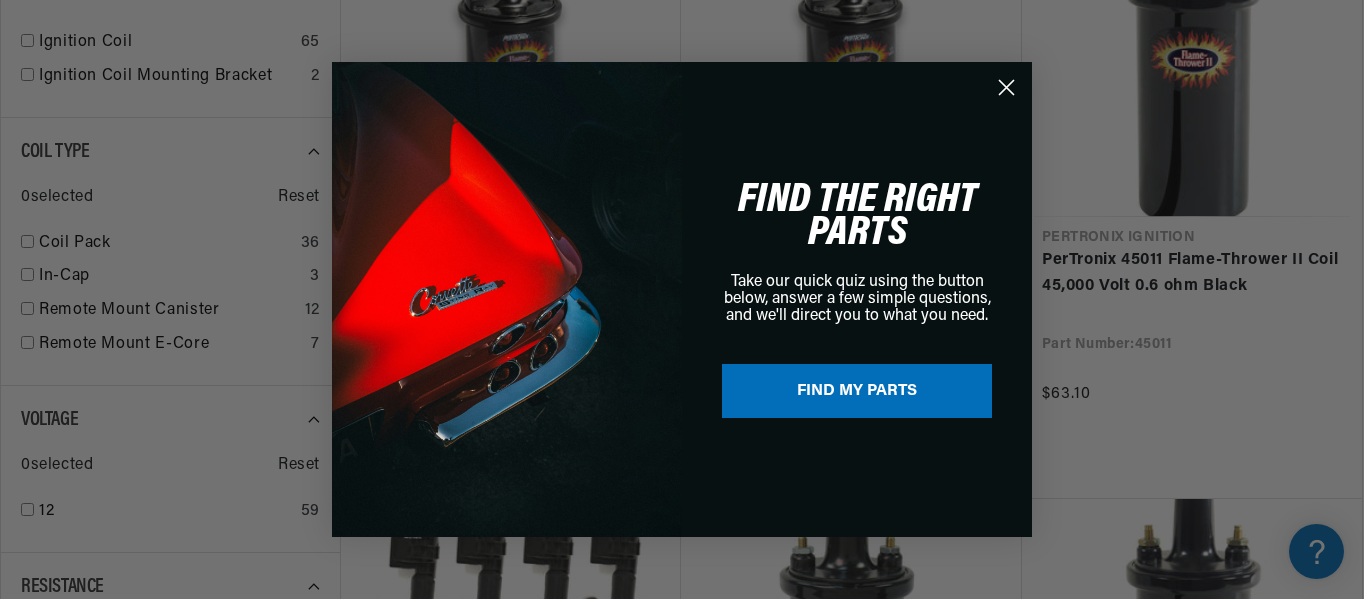 scroll, scrollTop: 0, scrollLeft: 747, axis: horizontal 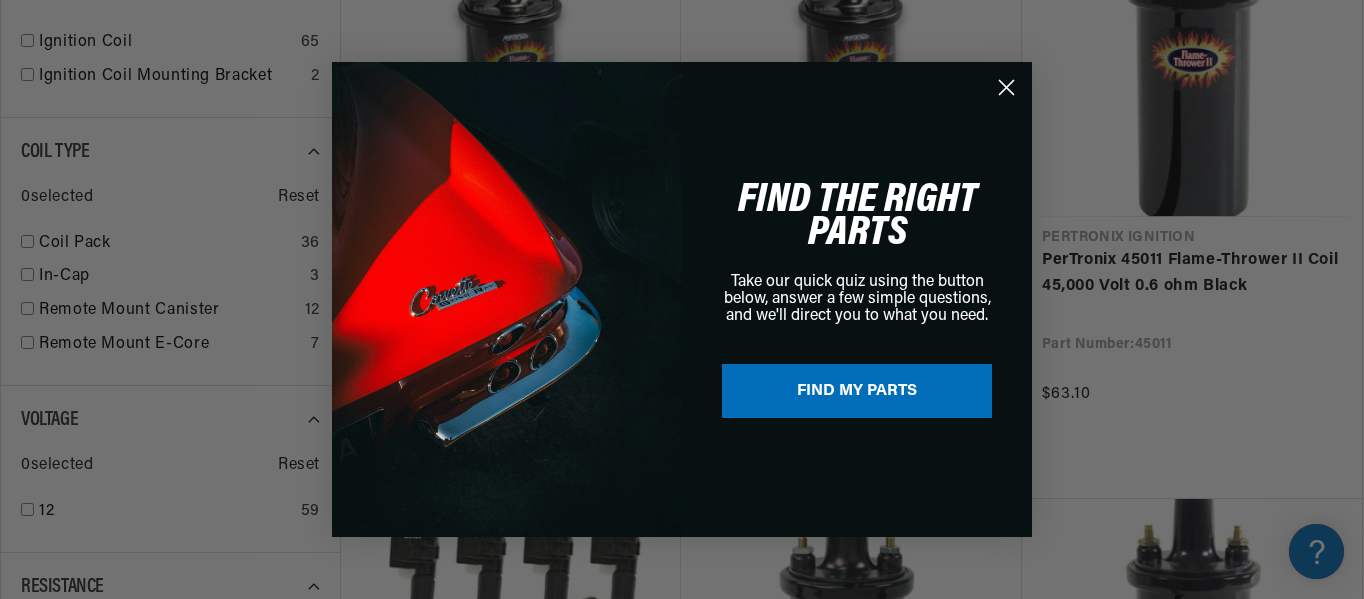click 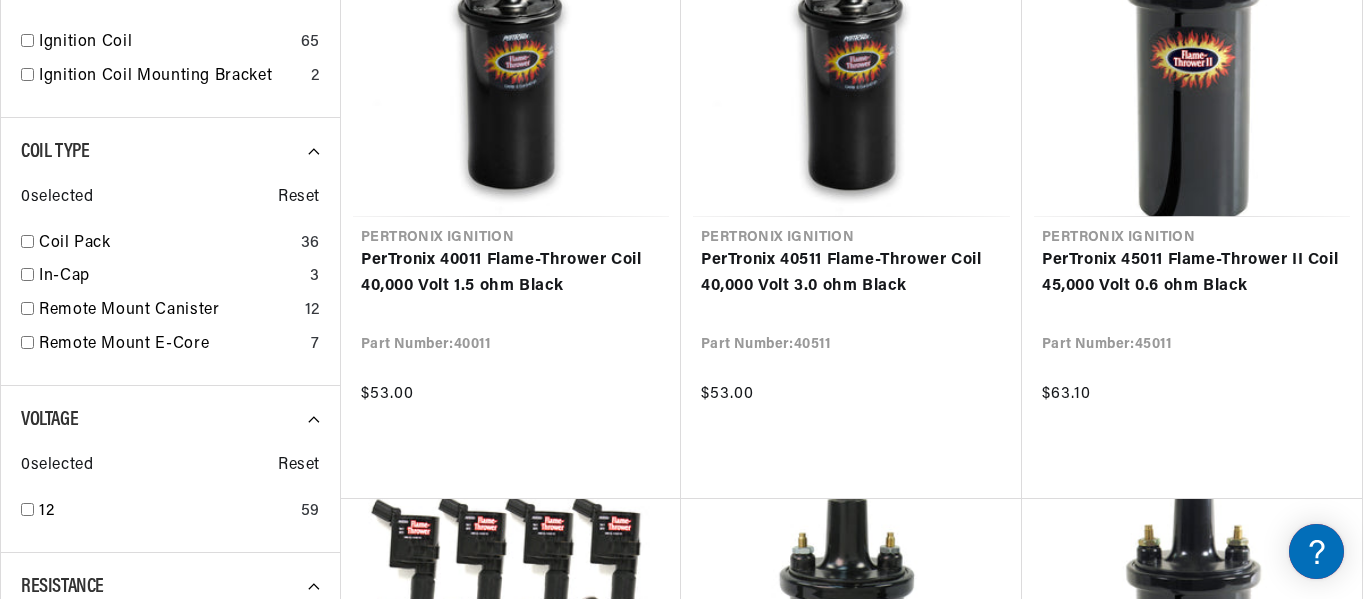 scroll, scrollTop: 0, scrollLeft: 0, axis: both 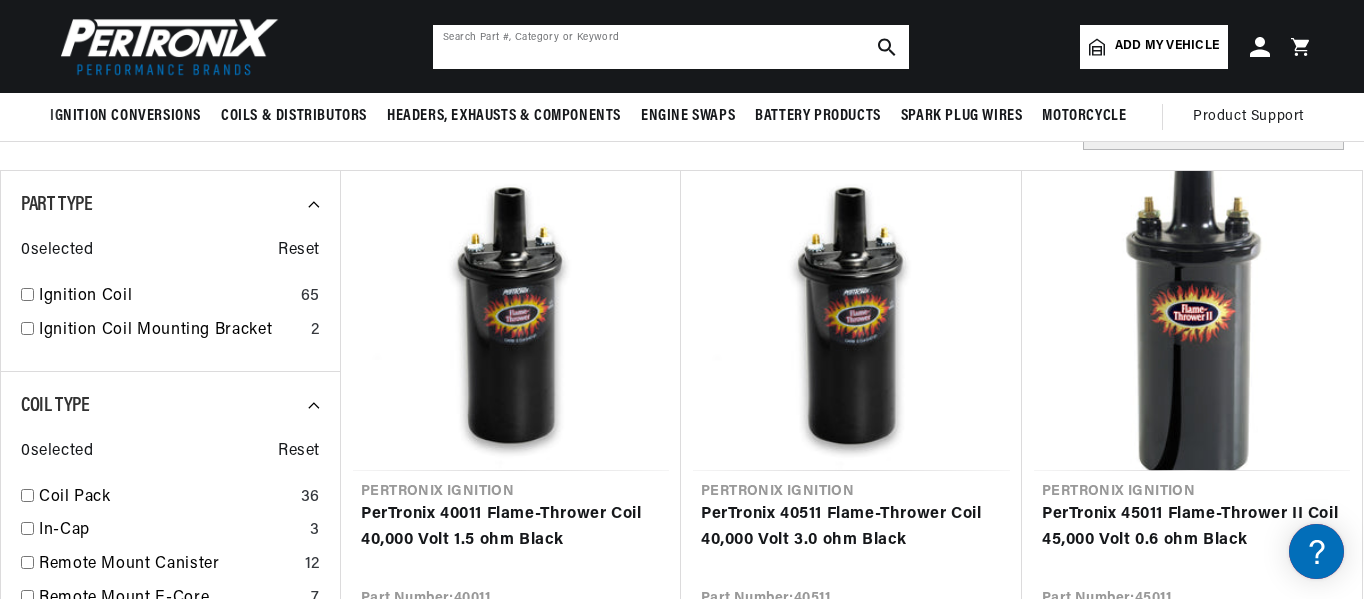click at bounding box center (671, 47) 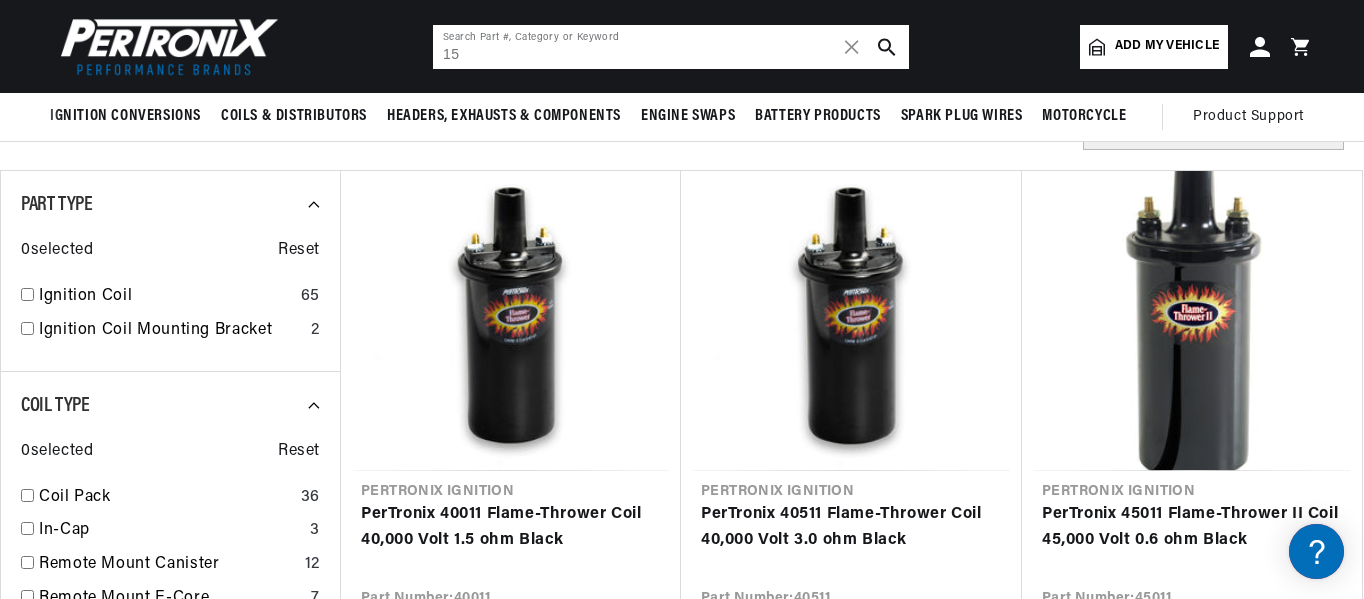 scroll, scrollTop: 0, scrollLeft: 747, axis: horizontal 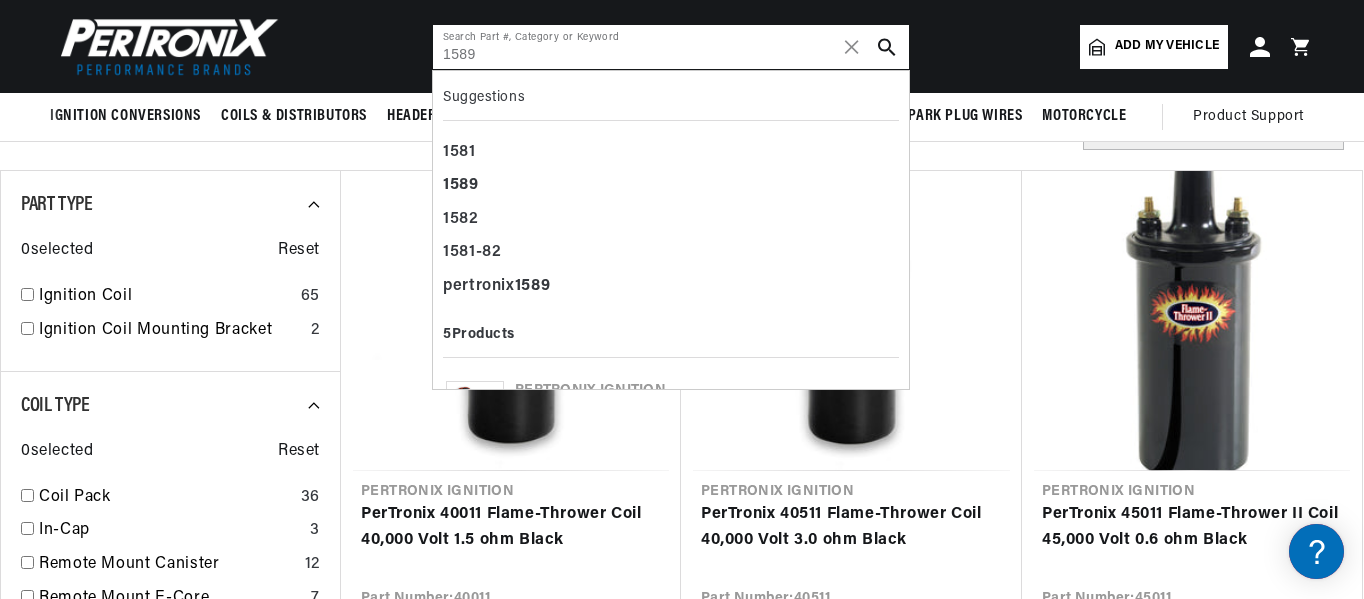 type on "1589" 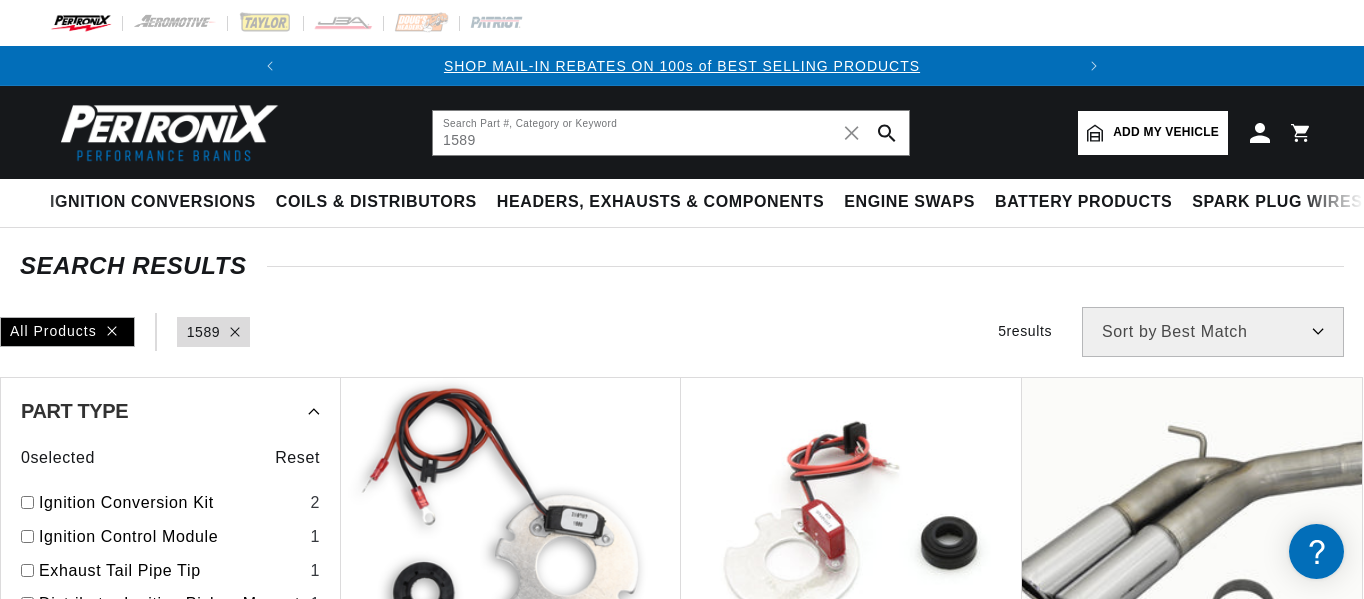 scroll, scrollTop: 0, scrollLeft: 0, axis: both 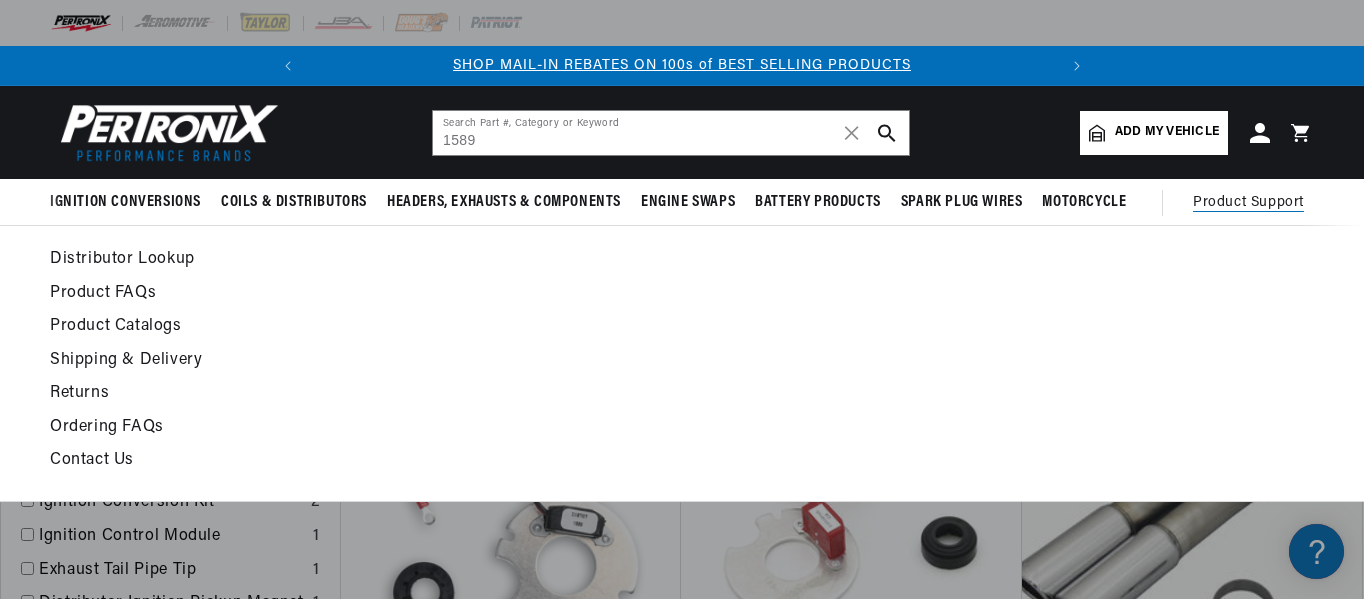 click on "Product Support" at bounding box center [1248, 203] 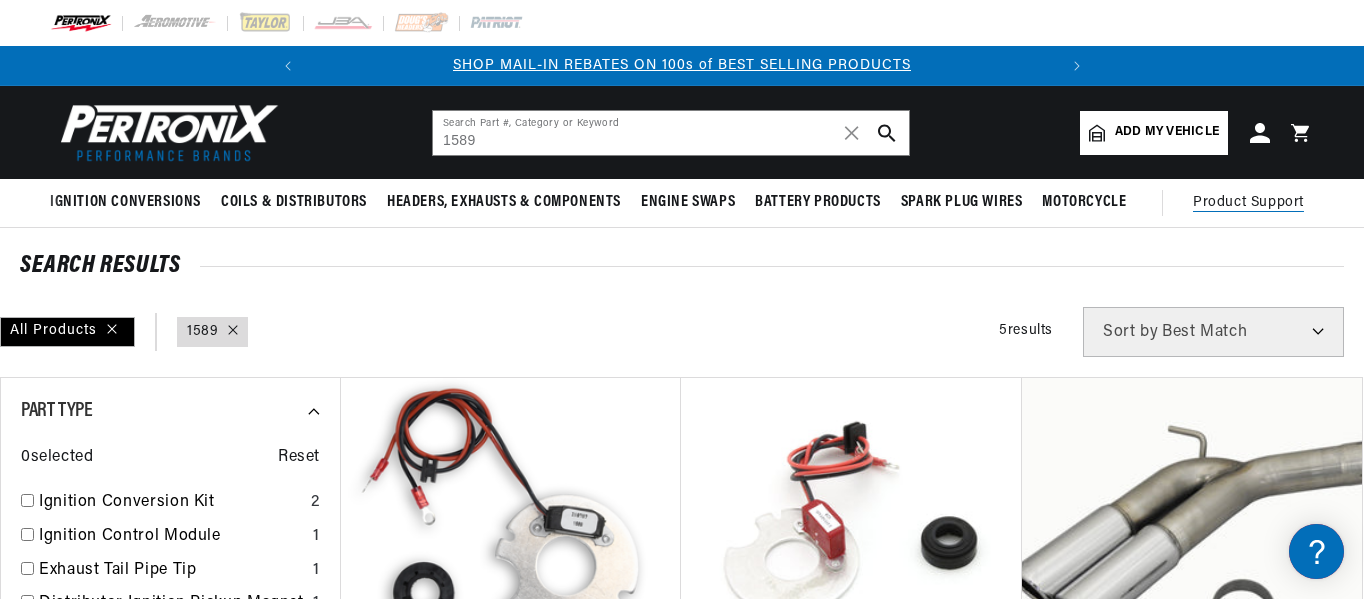 click on "Product Support" at bounding box center [1248, 203] 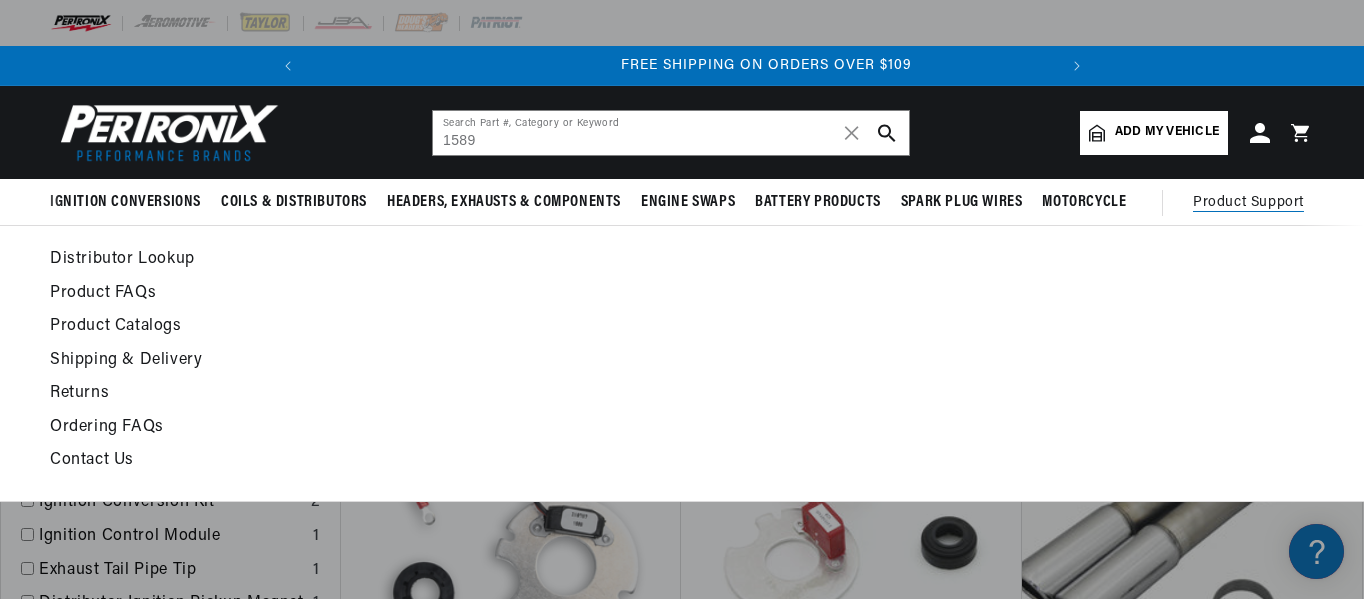 scroll, scrollTop: 0, scrollLeft: 747, axis: horizontal 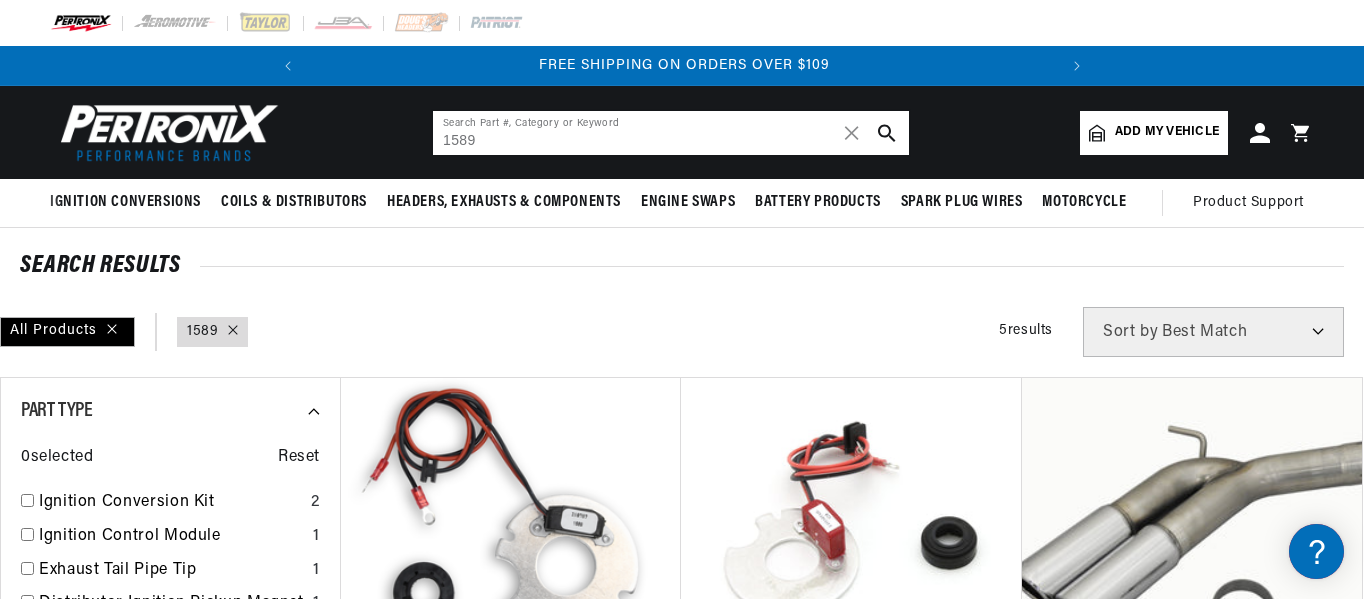 click on "1589" at bounding box center (671, 133) 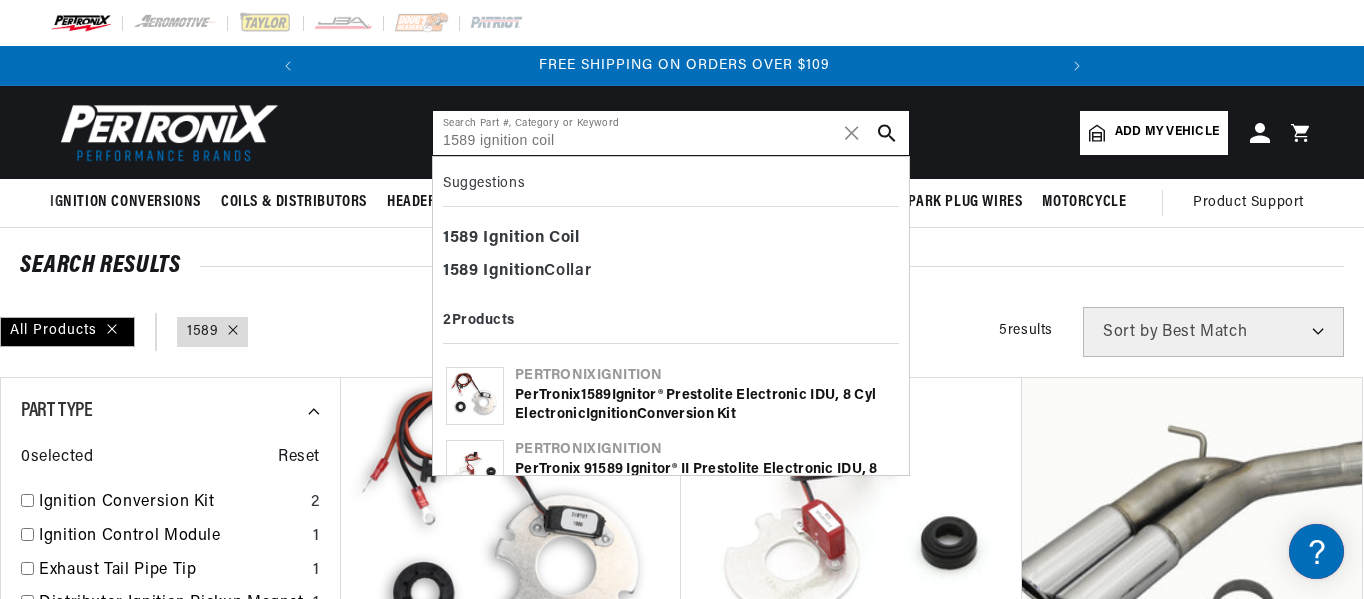 type on "1589 ignition coil" 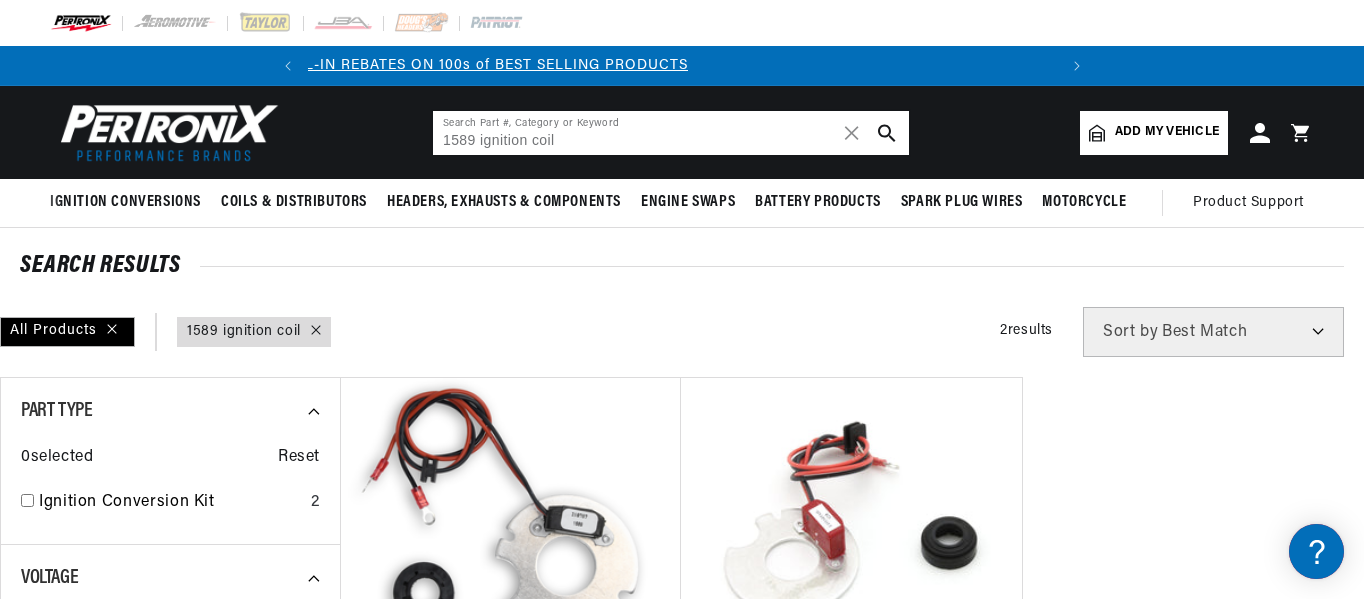 scroll, scrollTop: 0, scrollLeft: 0, axis: both 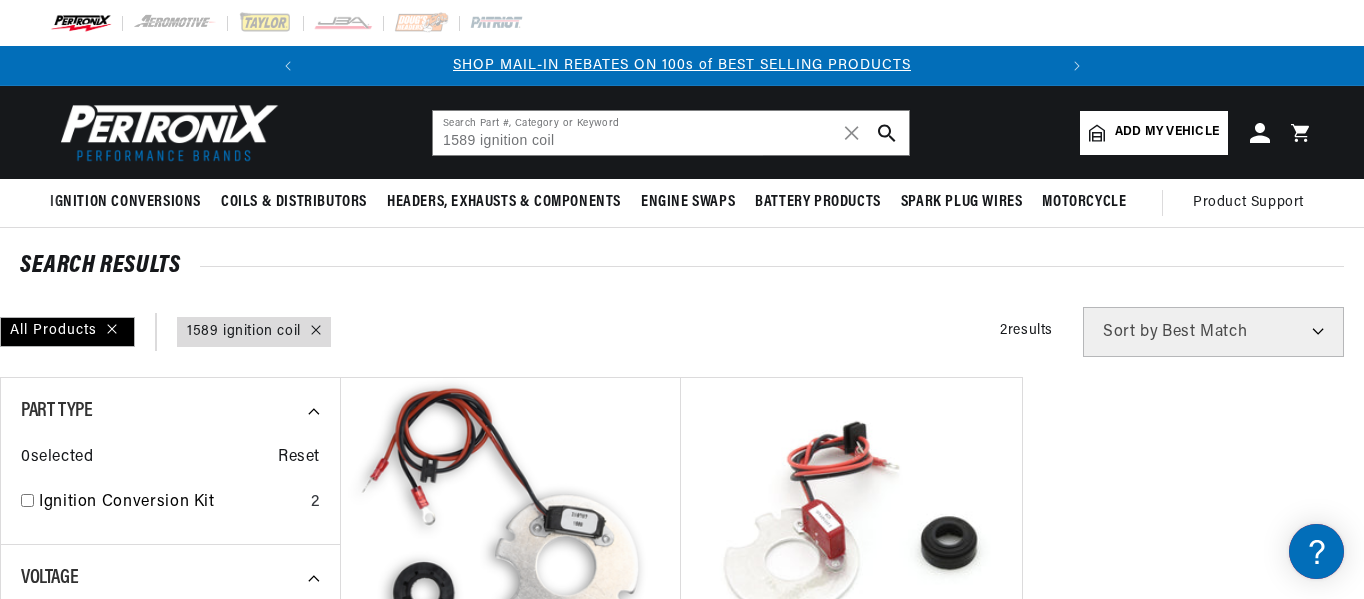 click 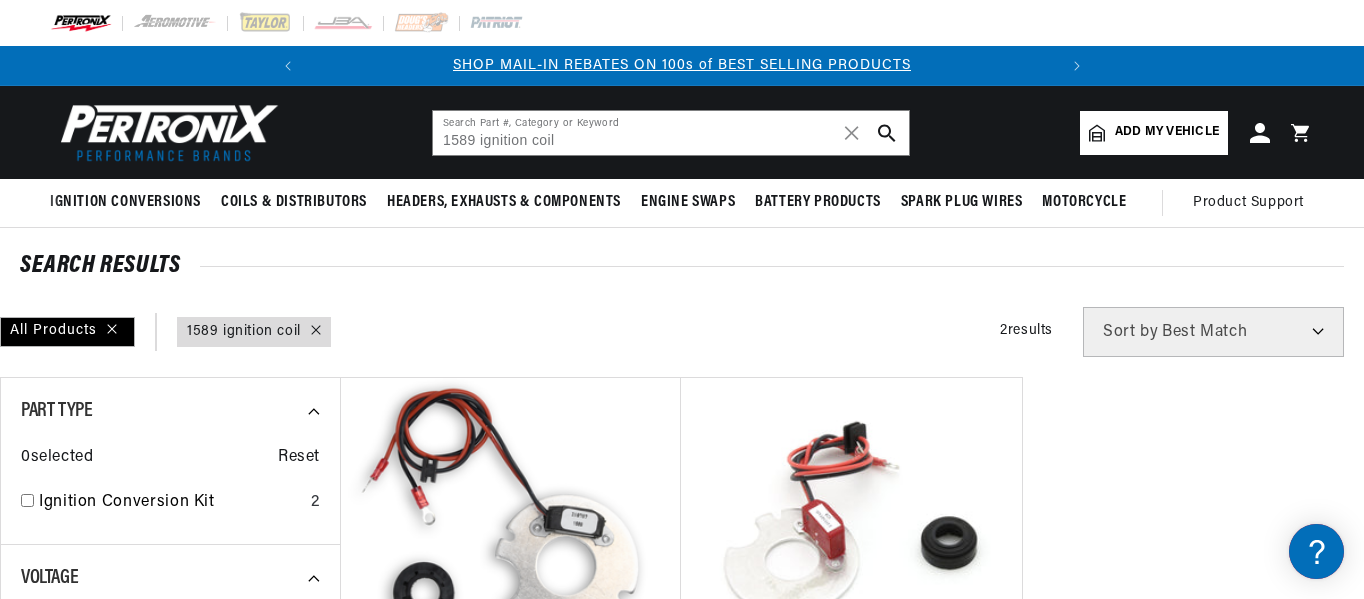 click 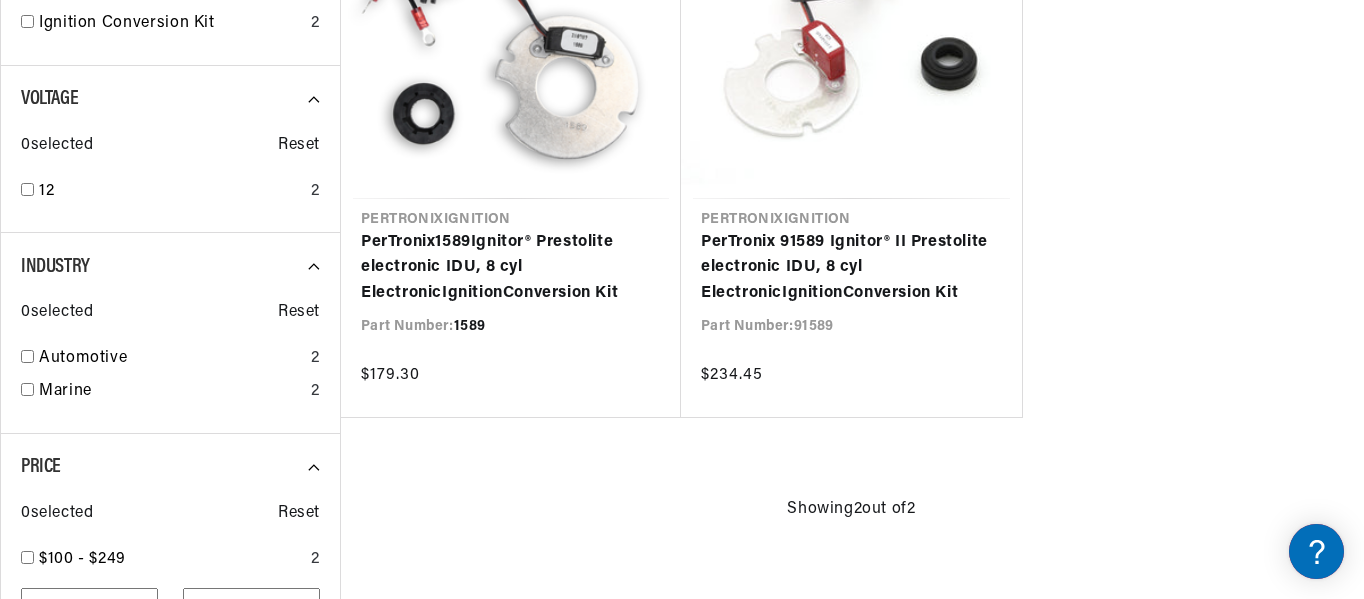 scroll, scrollTop: 932, scrollLeft: 0, axis: vertical 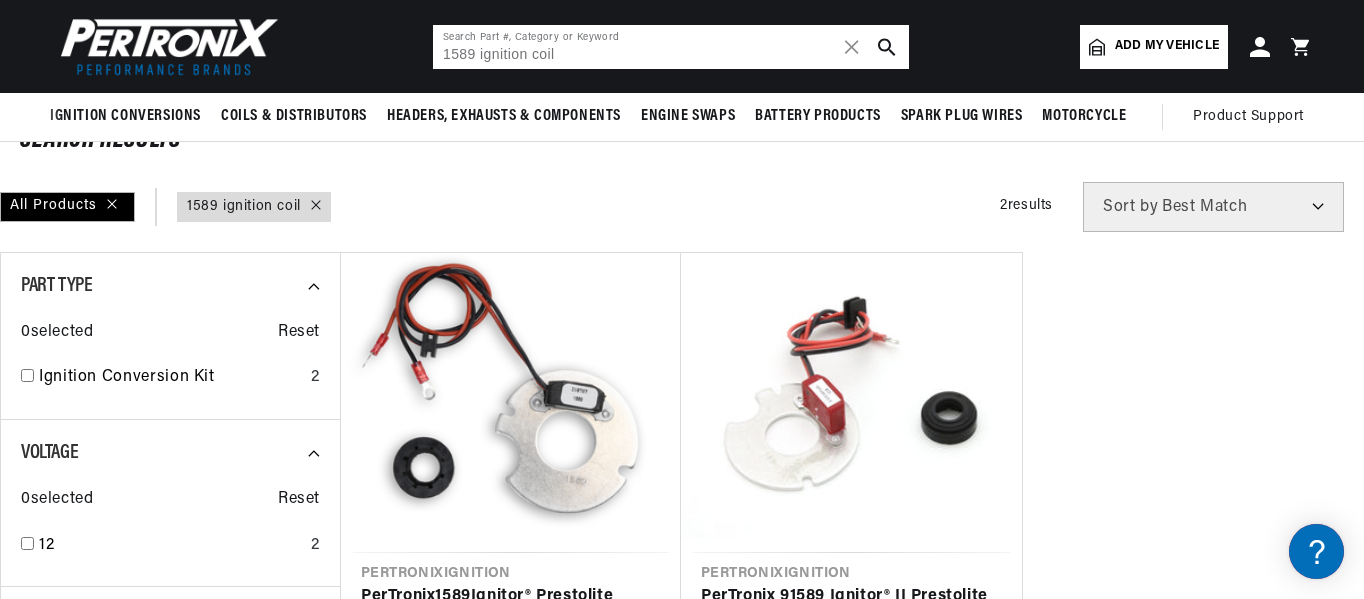 click on "1589 ignition coil" at bounding box center [671, 47] 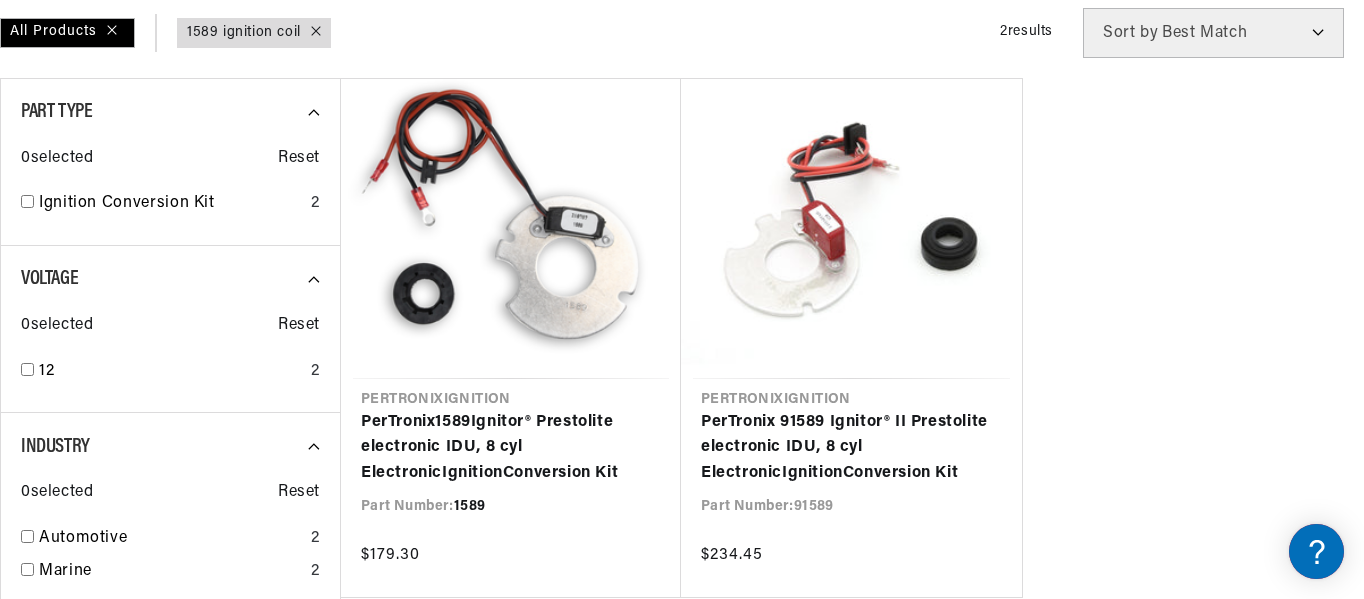 scroll, scrollTop: 302, scrollLeft: 0, axis: vertical 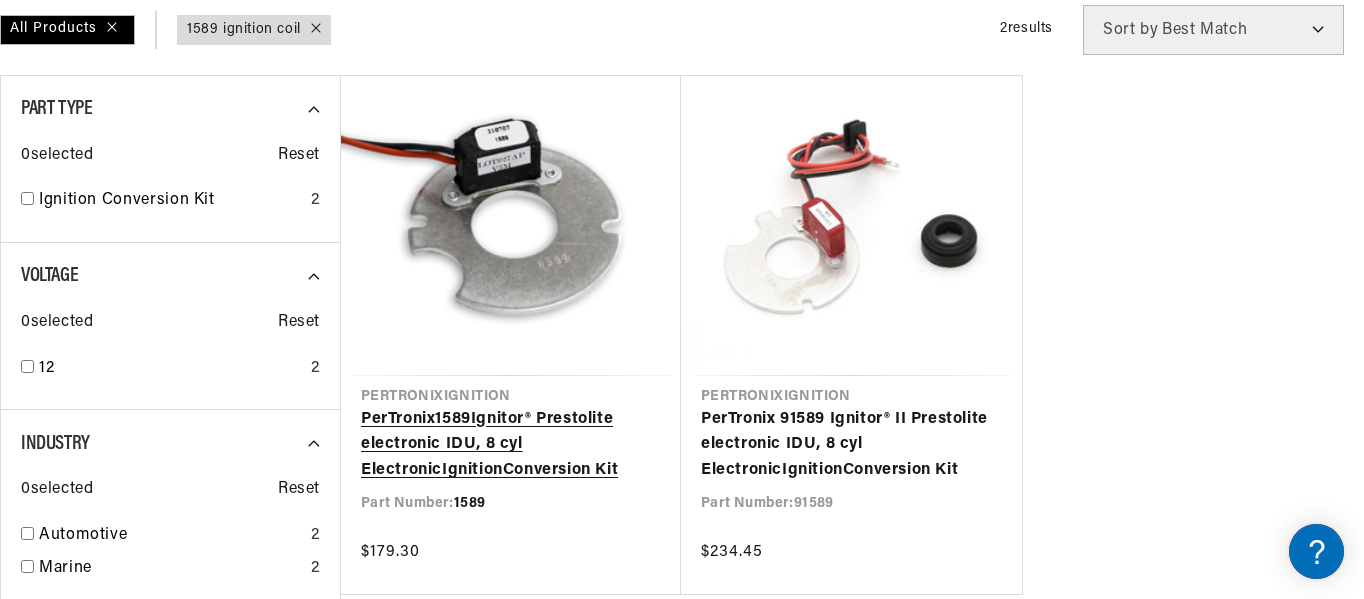 click on "PerTronix  1589  Ignitor® Prestolite electronic IDU, 8 cyl Electronic  Ignition  Conversion Kit" at bounding box center (511, 445) 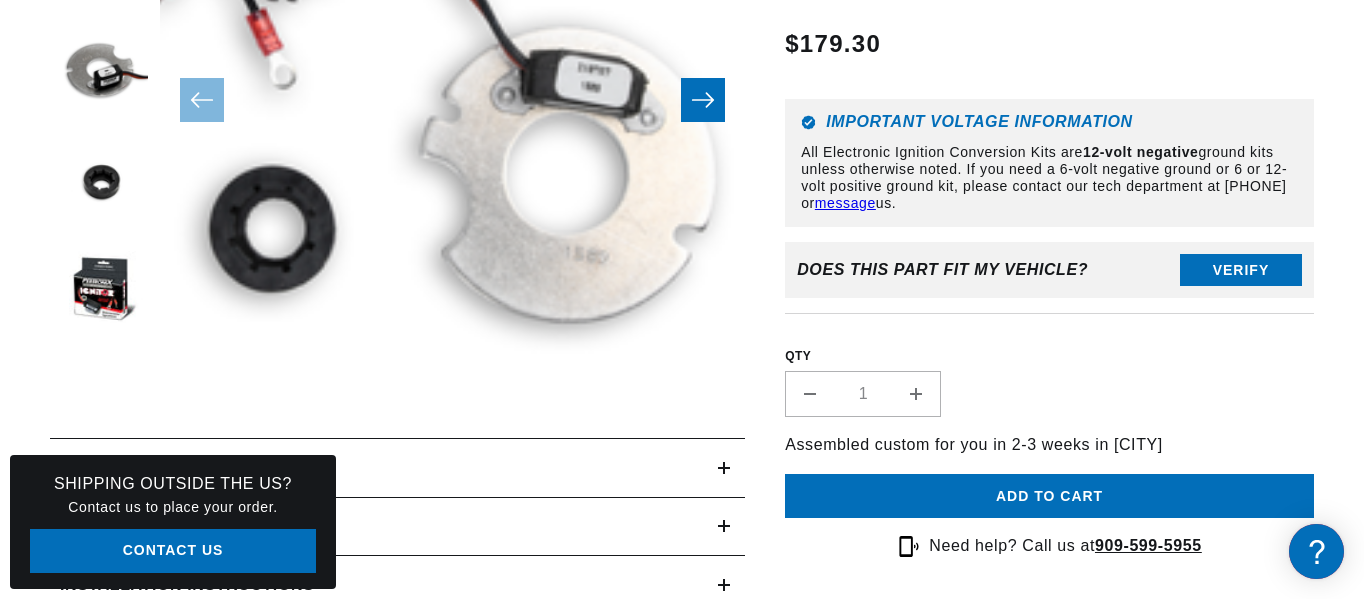 scroll, scrollTop: 501, scrollLeft: 0, axis: vertical 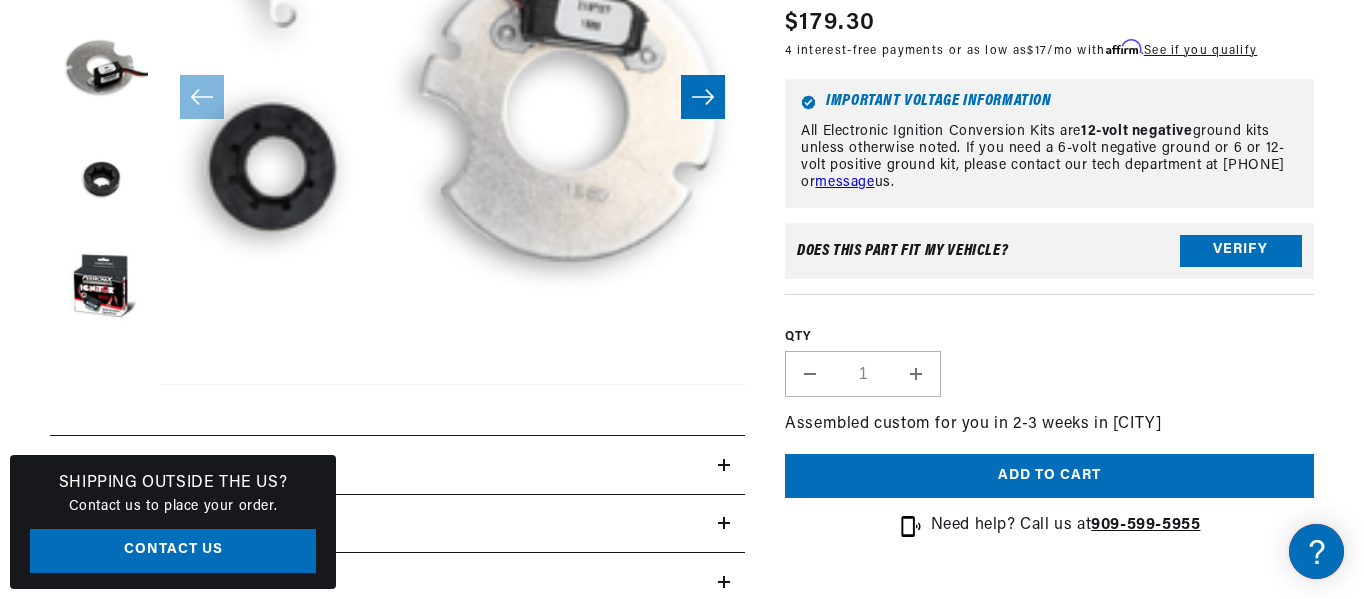 click on "QTY
Decrease quantity for PerTronix 1589 Ignitor® Prestolite electronic IDU, 8 cyl Electronic Ignition Conversion Kit
1
Increase quantity for PerTronix 1589 Ignitor® Prestolite electronic IDU, 8 cyl Electronic Ignition Conversion Kit" at bounding box center (1049, 346) 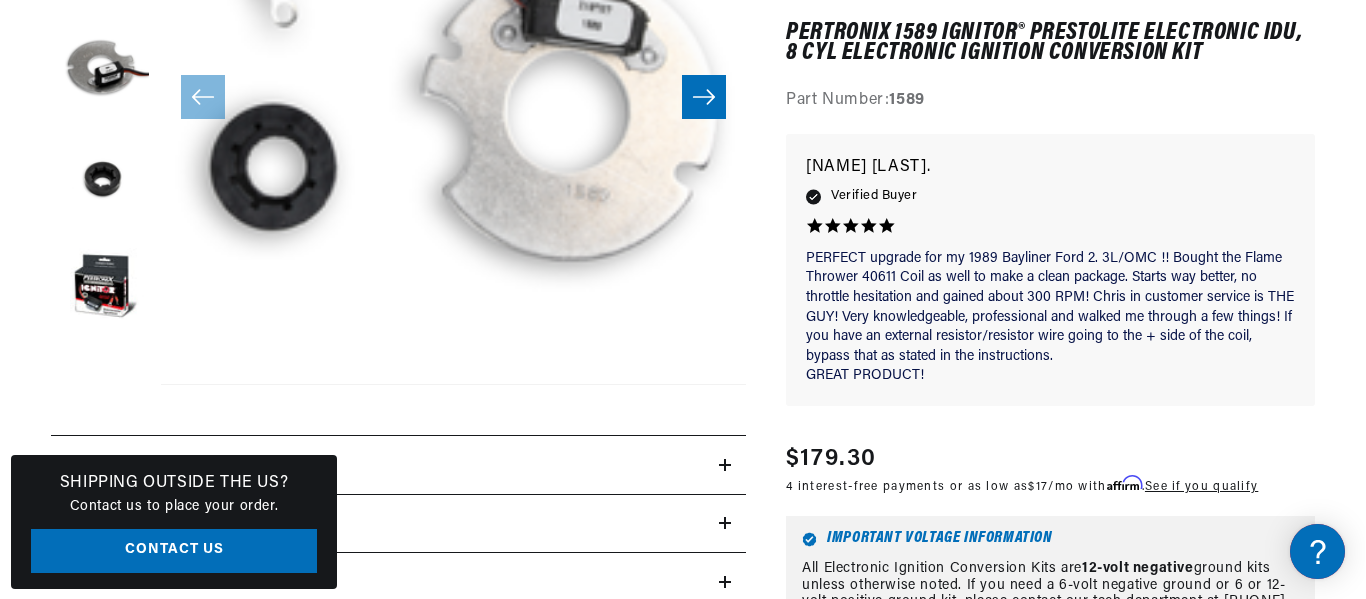 scroll, scrollTop: 0, scrollLeft: 783, axis: horizontal 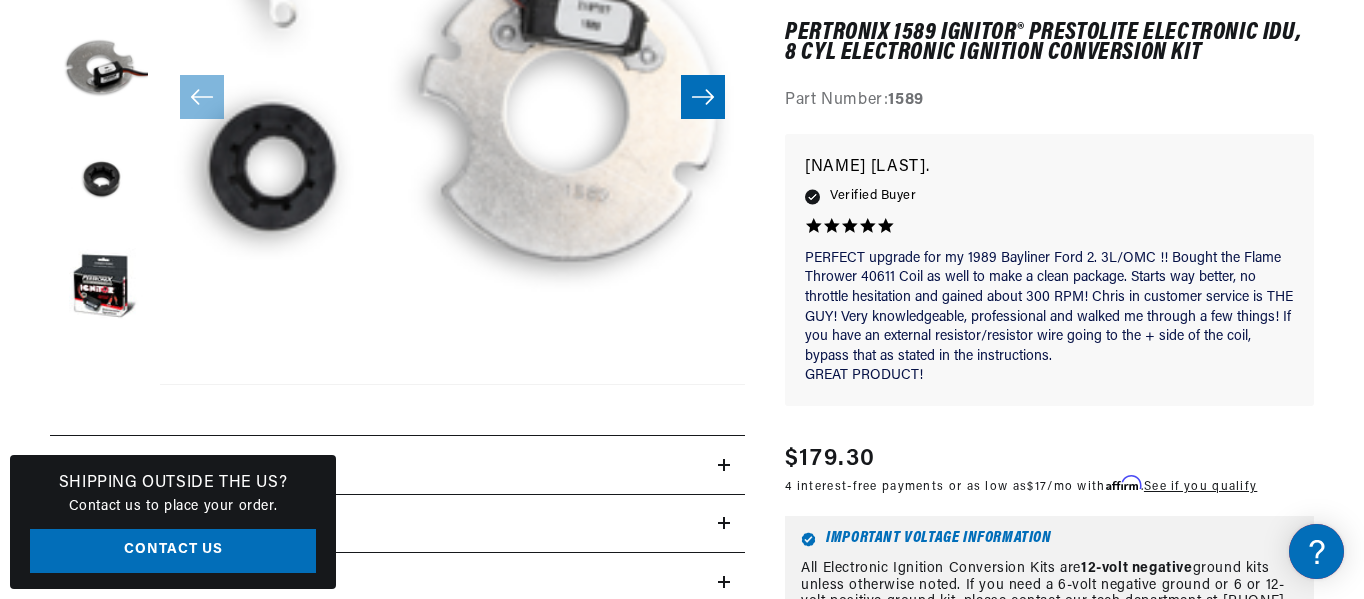 click on "Open media 1 in modal" at bounding box center (101, 384) 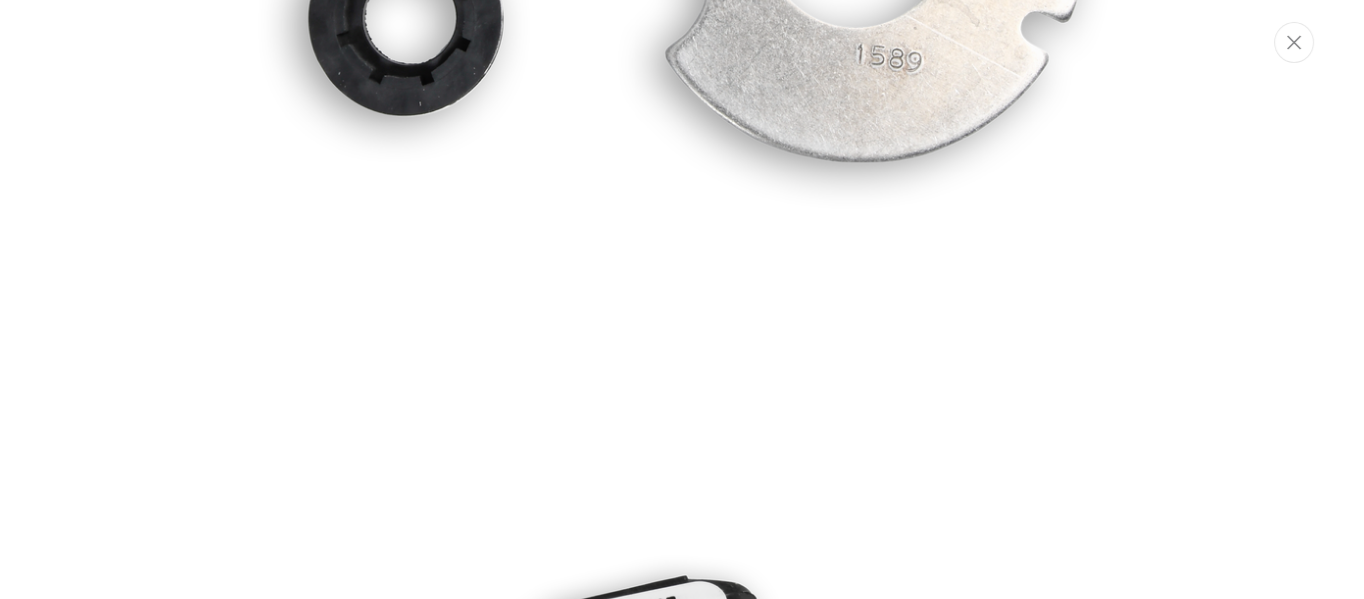 scroll, scrollTop: 0, scrollLeft: 0, axis: both 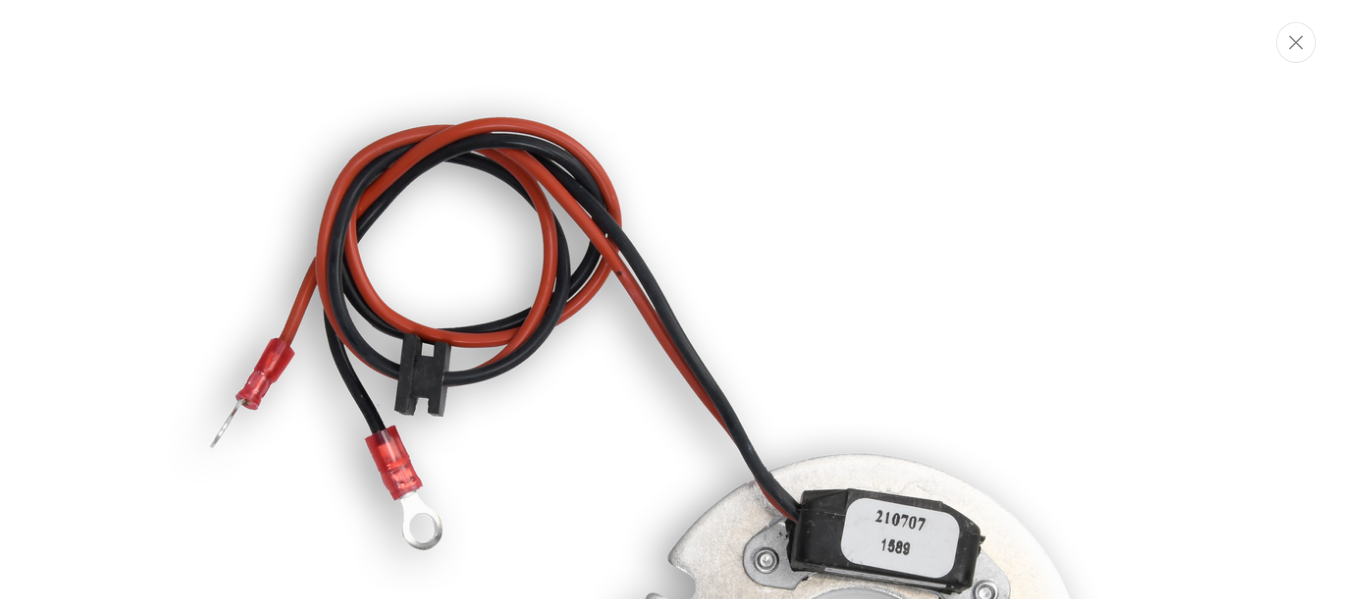 click at bounding box center (683, 560) 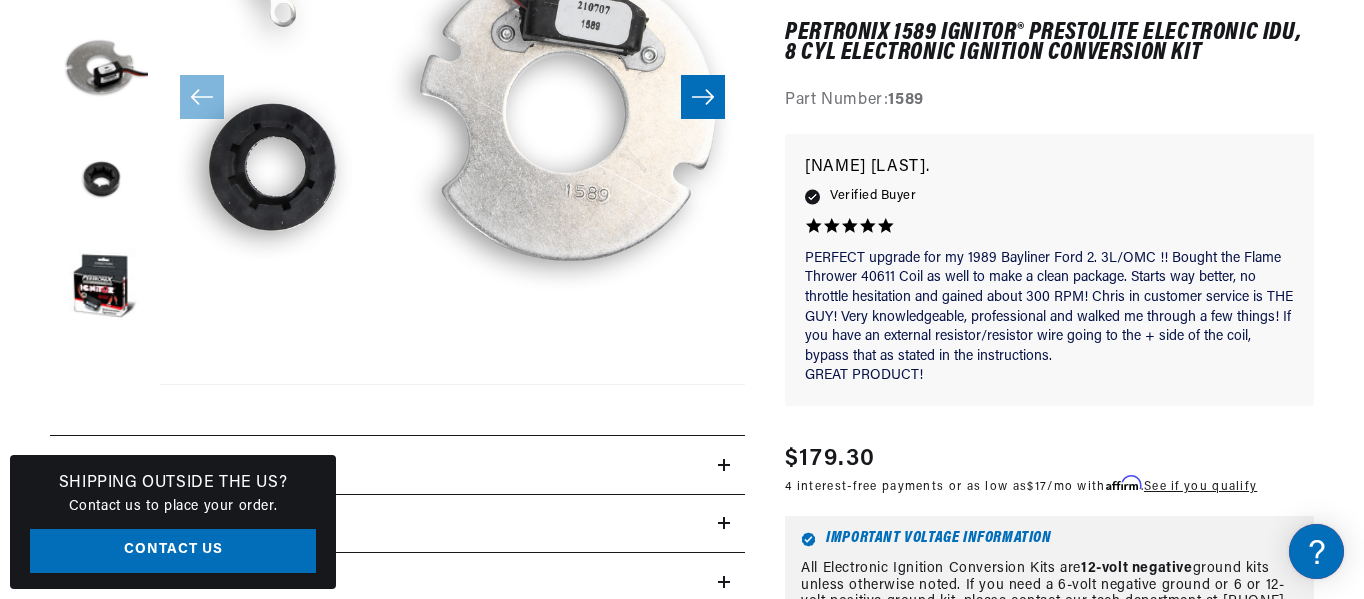 scroll, scrollTop: 0, scrollLeft: 0, axis: both 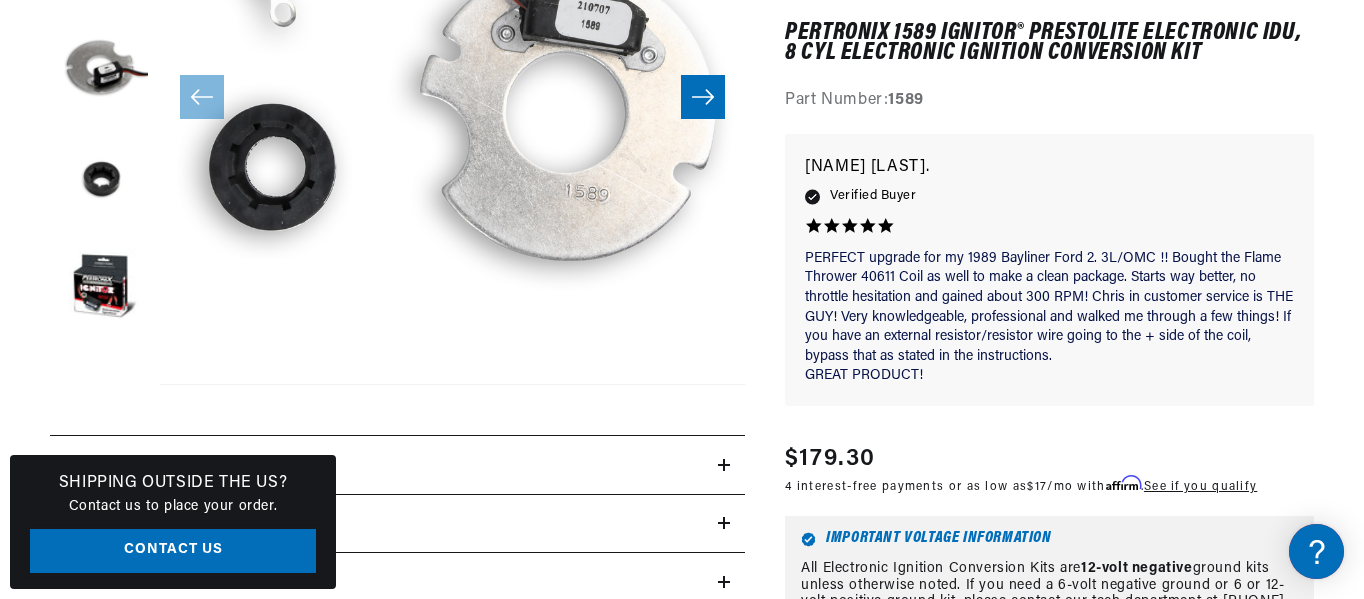 click on "Contact Us" at bounding box center [173, 551] 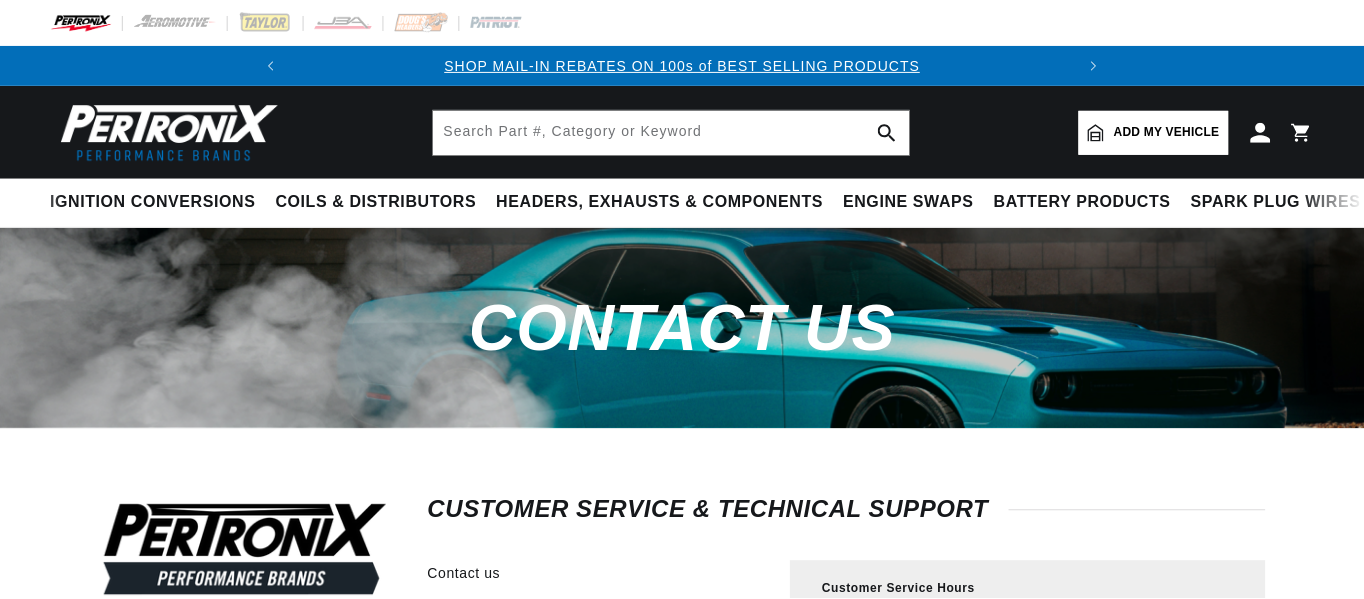 scroll, scrollTop: 0, scrollLeft: 0, axis: both 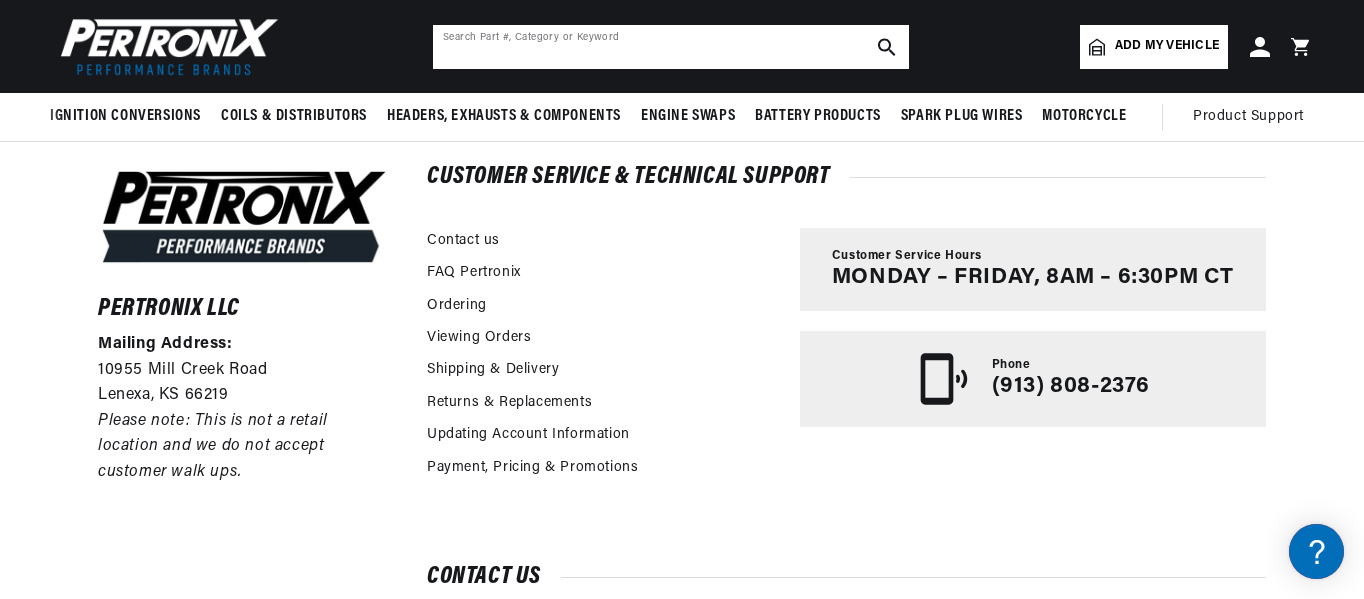 click at bounding box center (671, 47) 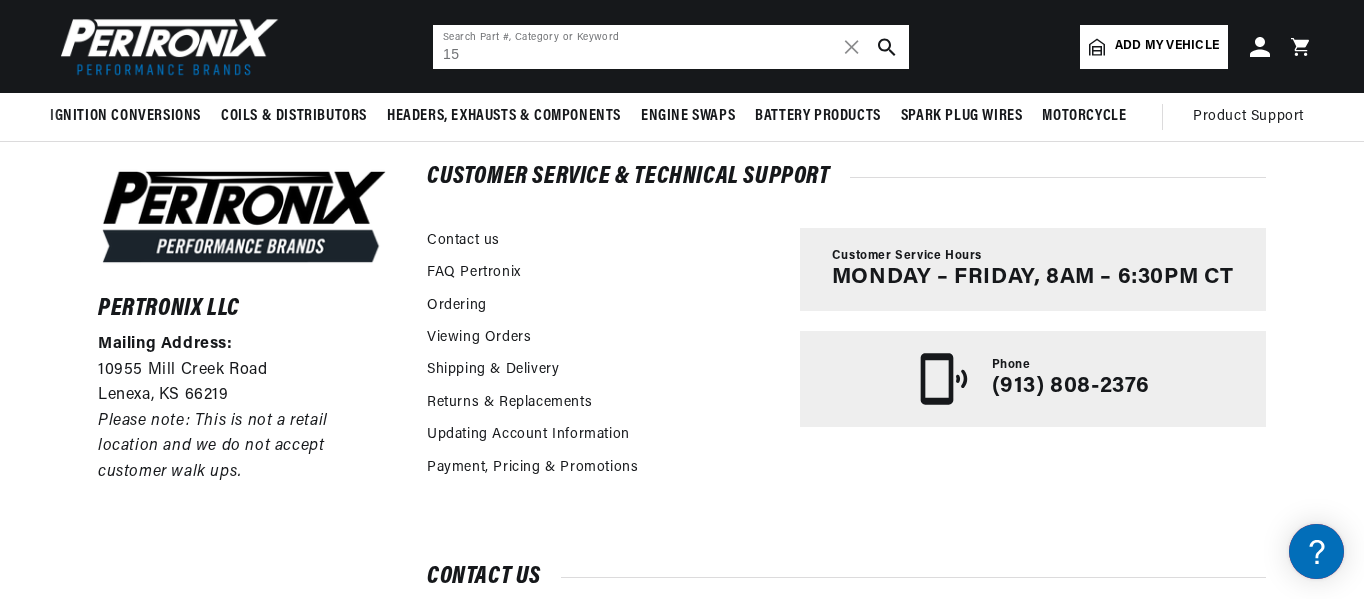 scroll, scrollTop: 0, scrollLeft: 0, axis: both 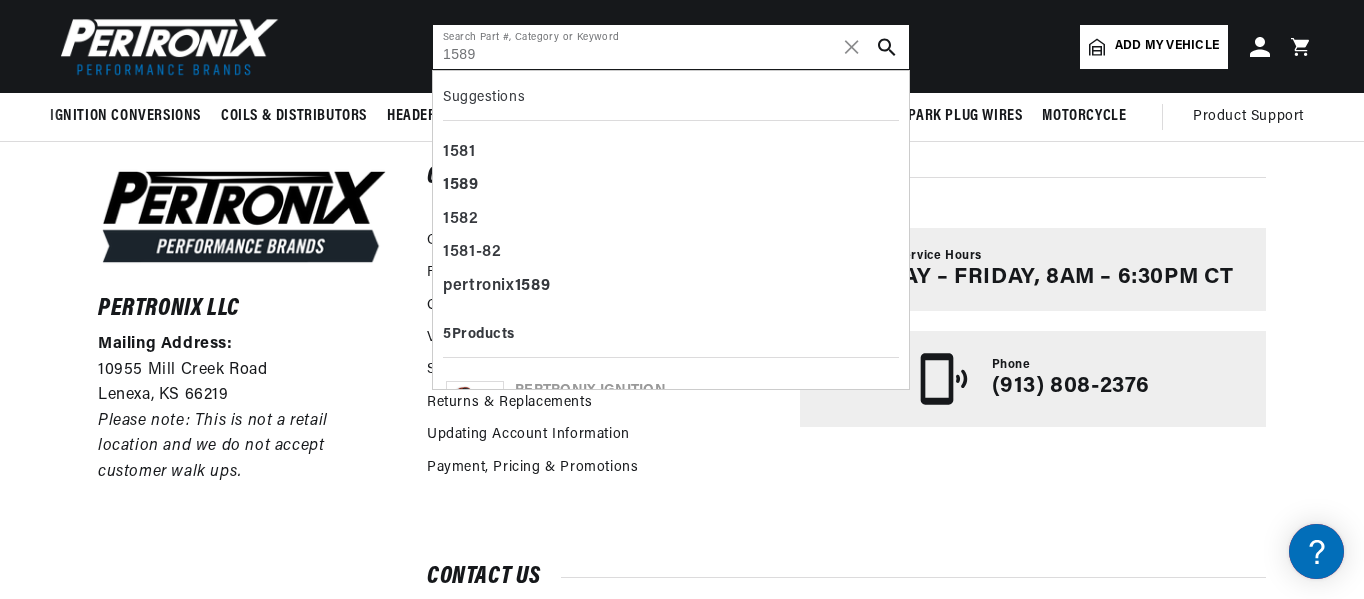 type on "1589" 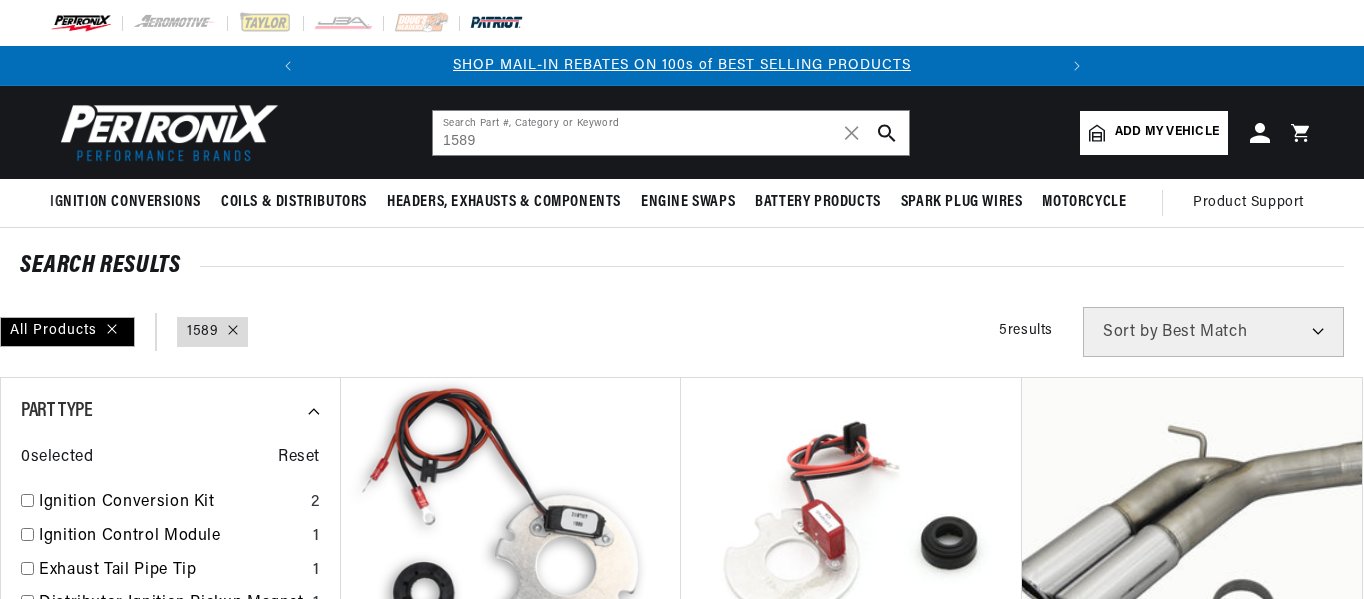 scroll, scrollTop: 0, scrollLeft: 0, axis: both 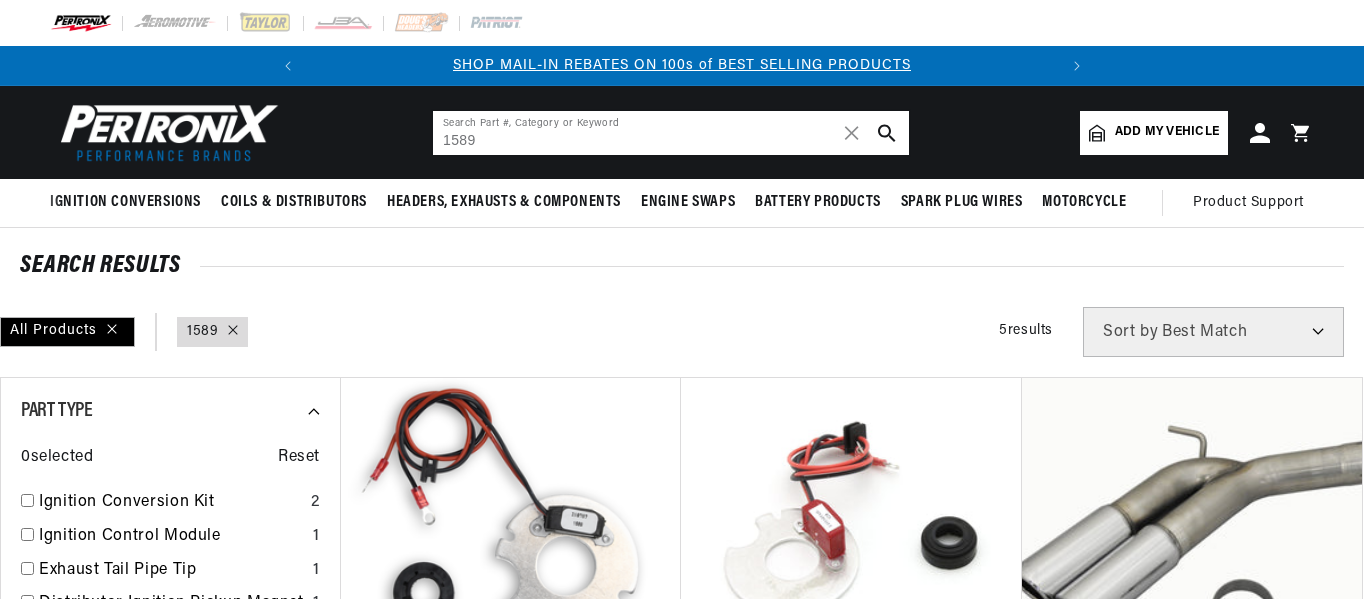 click on "1589" at bounding box center (671, 133) 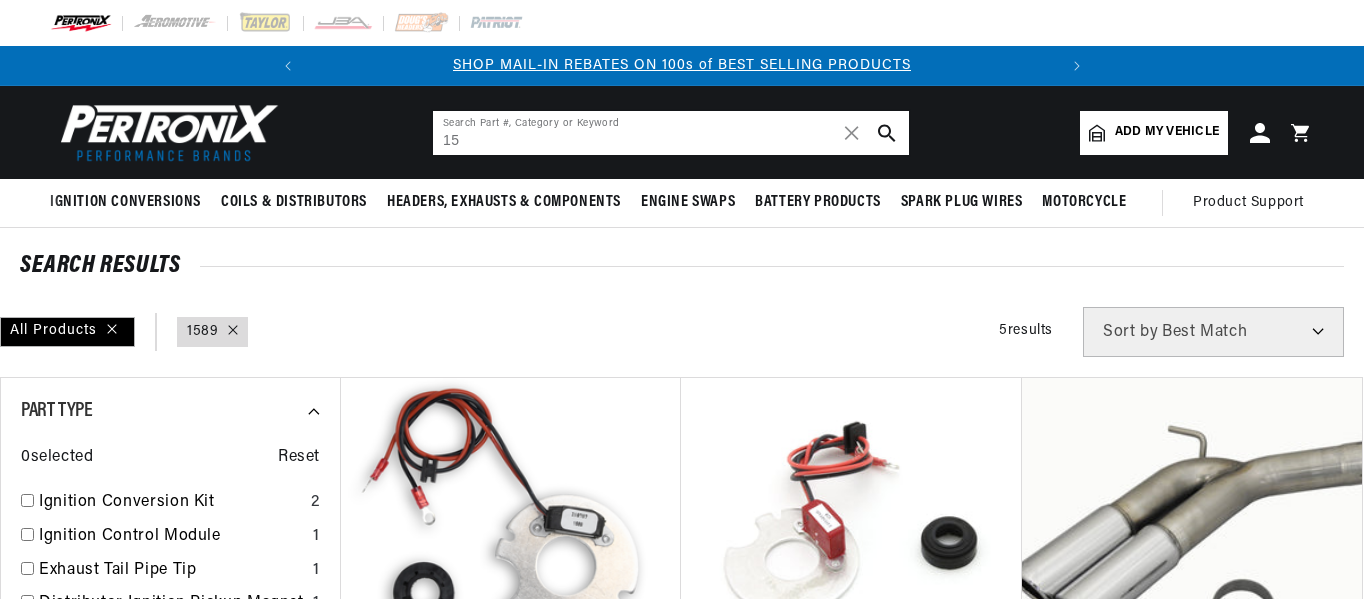 type on "1" 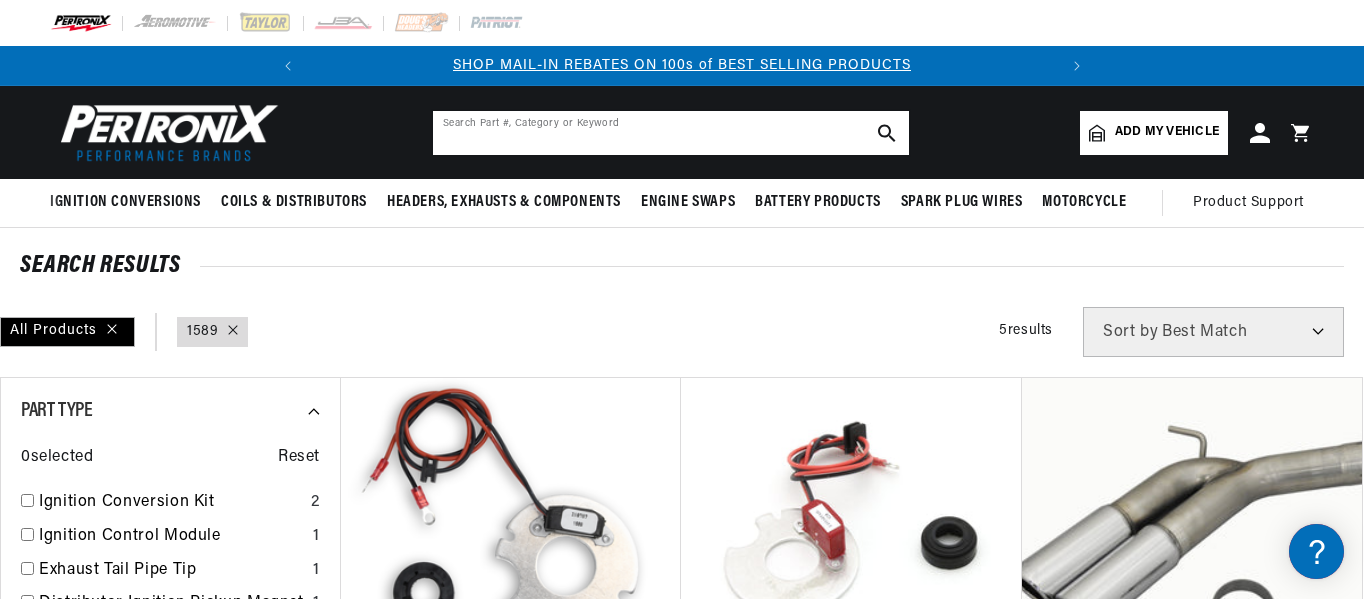 scroll, scrollTop: 0, scrollLeft: 0, axis: both 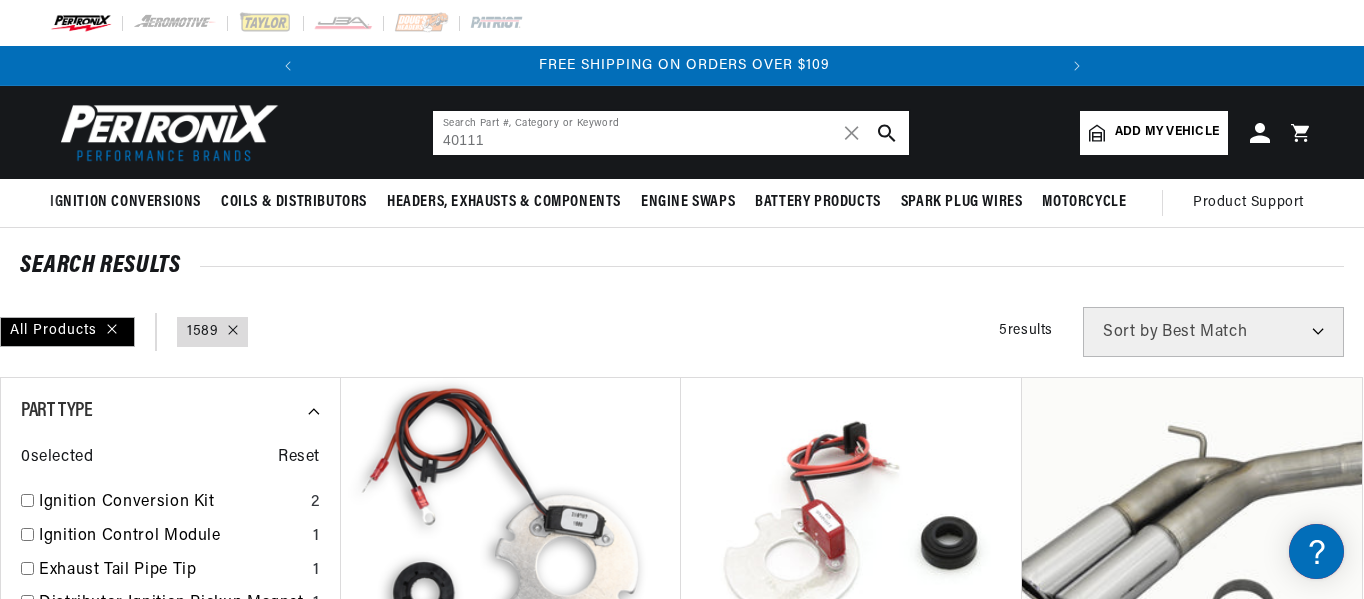 type on "40111" 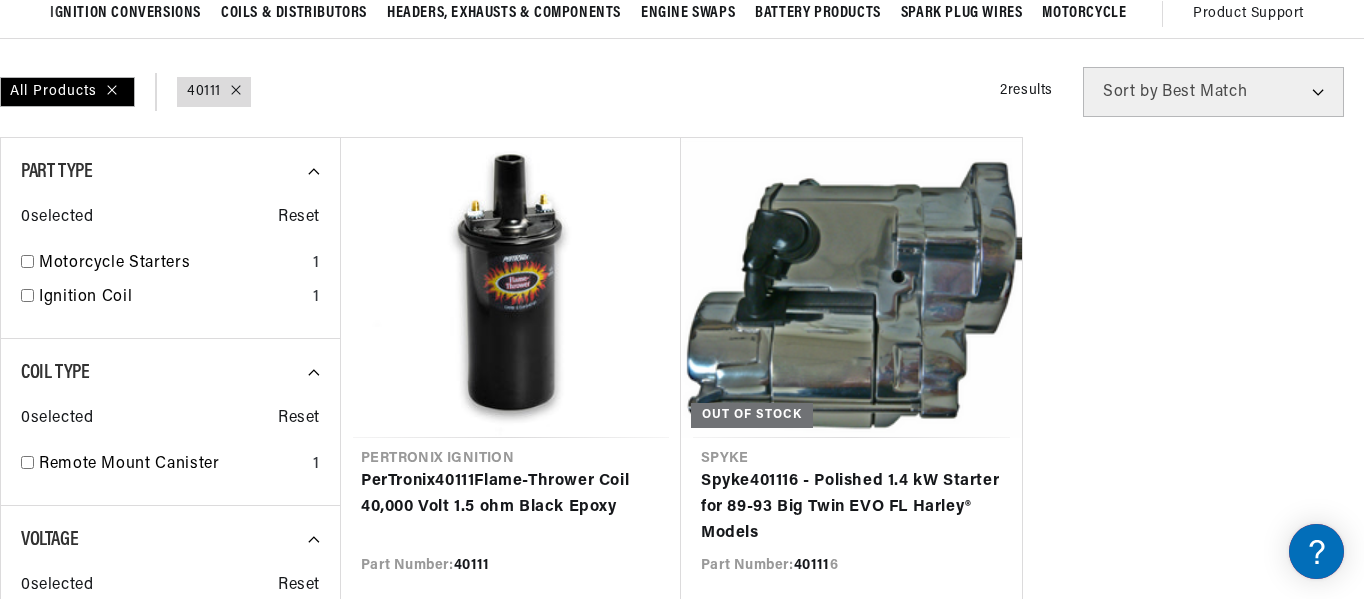 scroll, scrollTop: 190, scrollLeft: 0, axis: vertical 